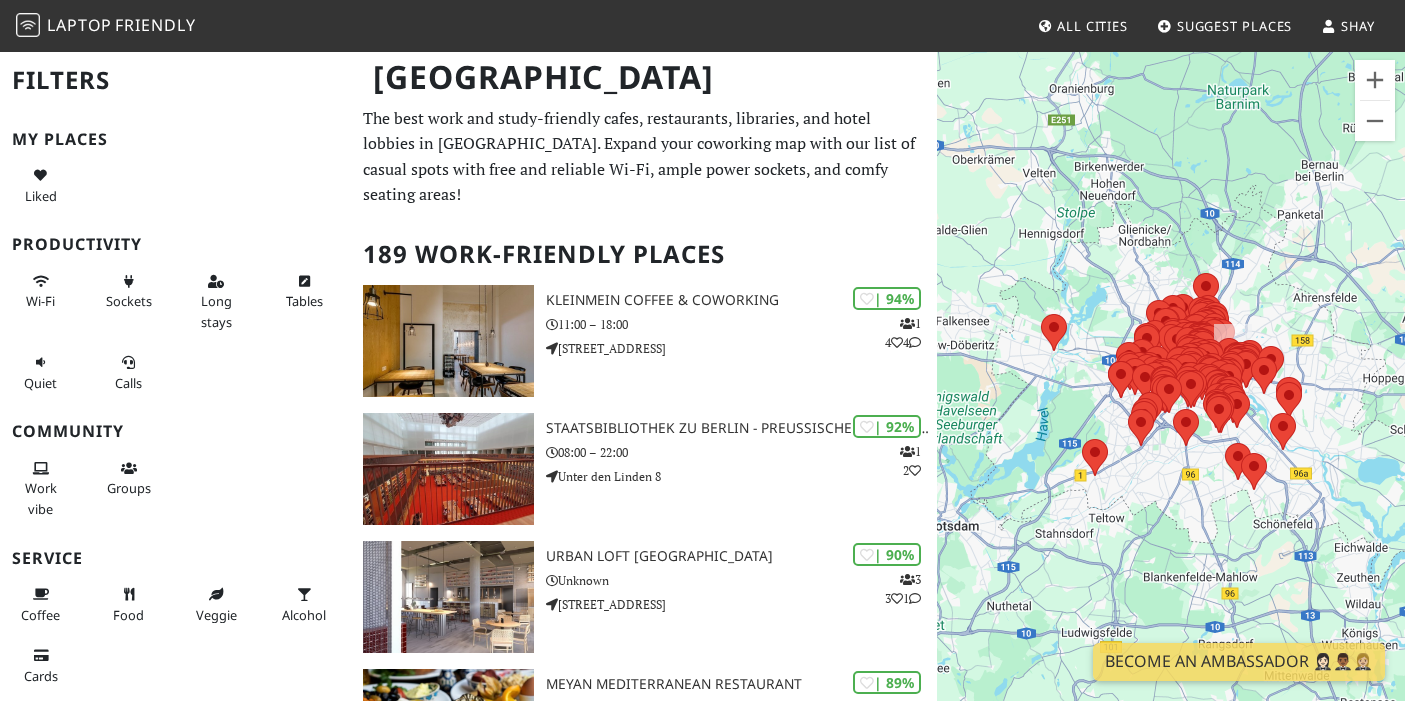 scroll, scrollTop: 0, scrollLeft: 0, axis: both 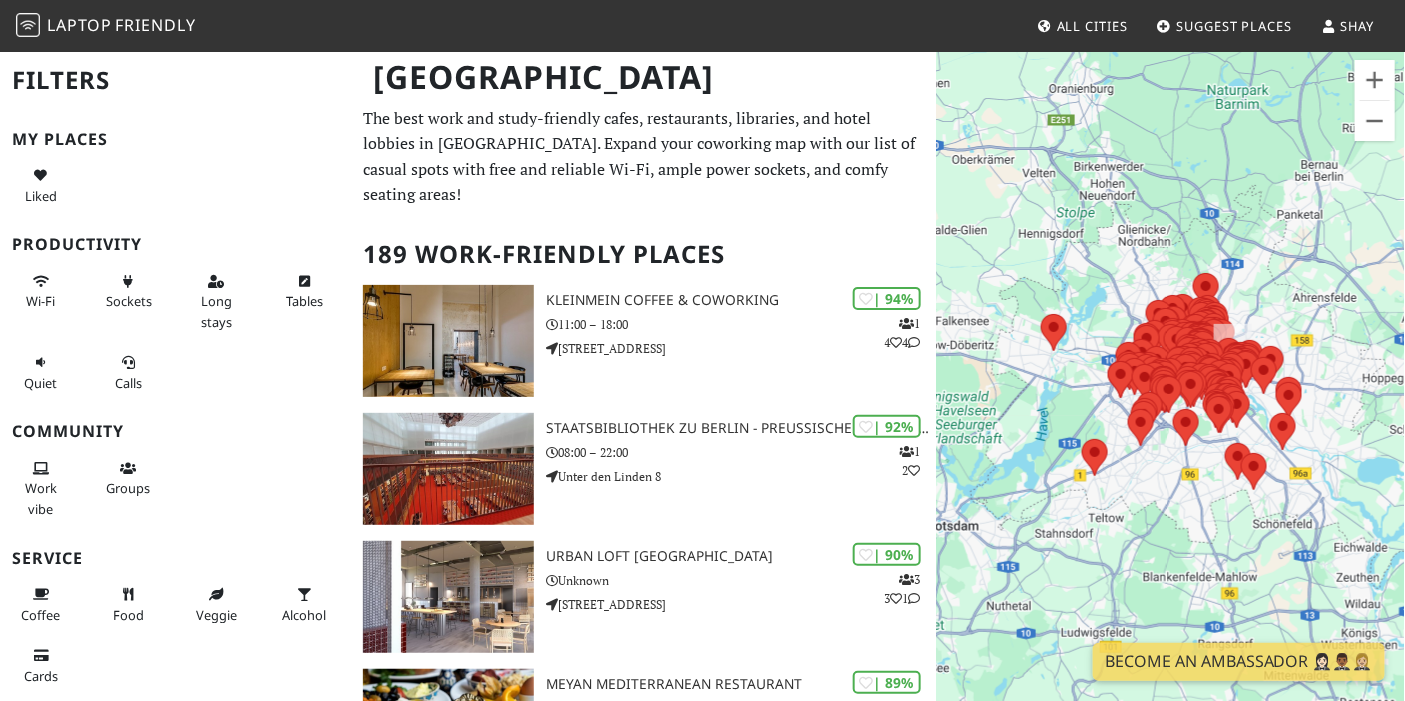 click on "To navigate, press the arrow keys." at bounding box center [1171, 400] 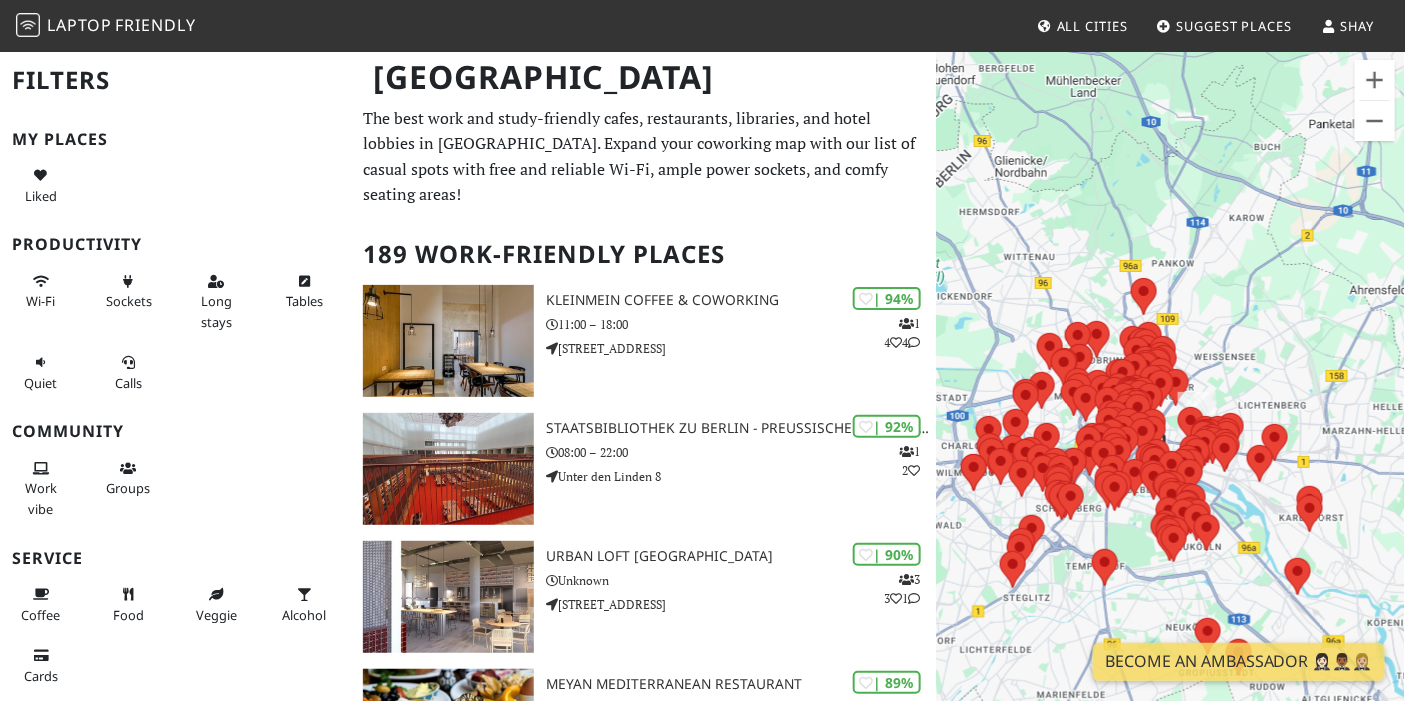 click on "To navigate, press the arrow keys." at bounding box center [1171, 400] 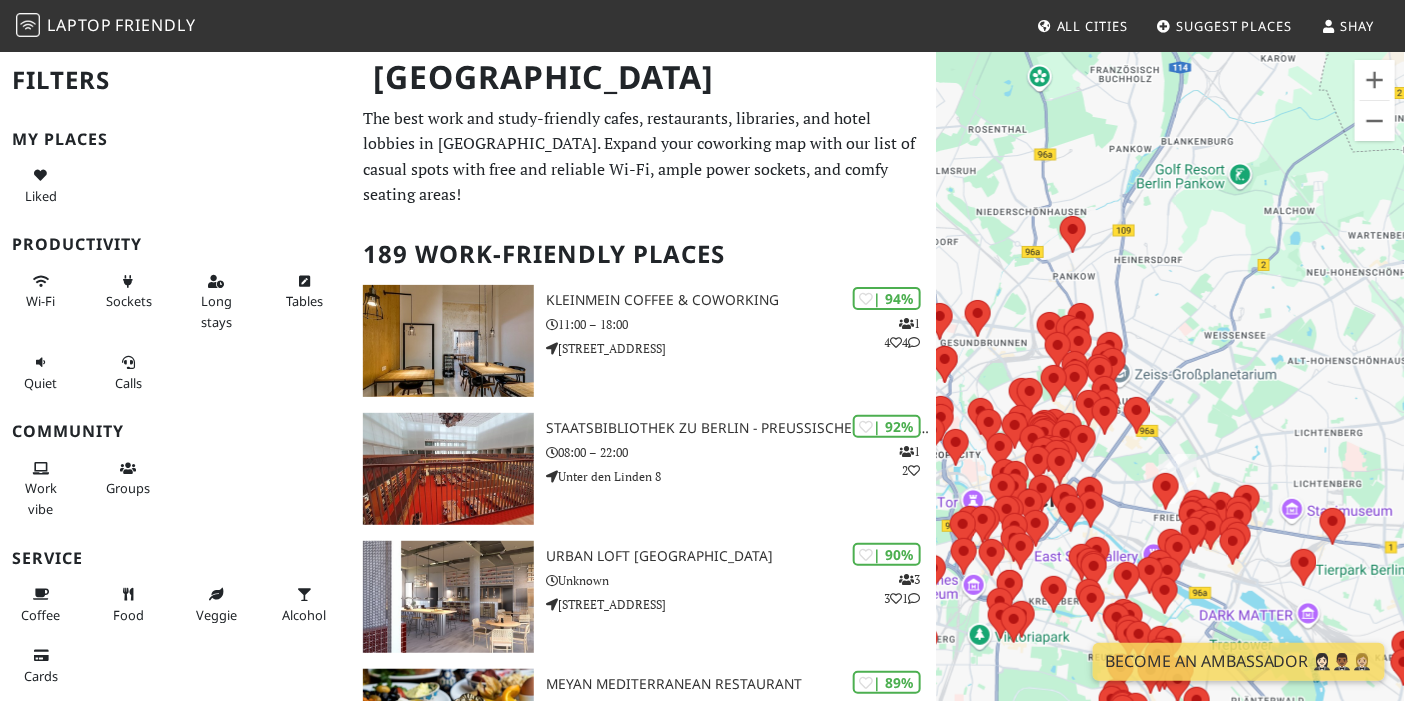 click on "To navigate, press the arrow keys." at bounding box center [1171, 400] 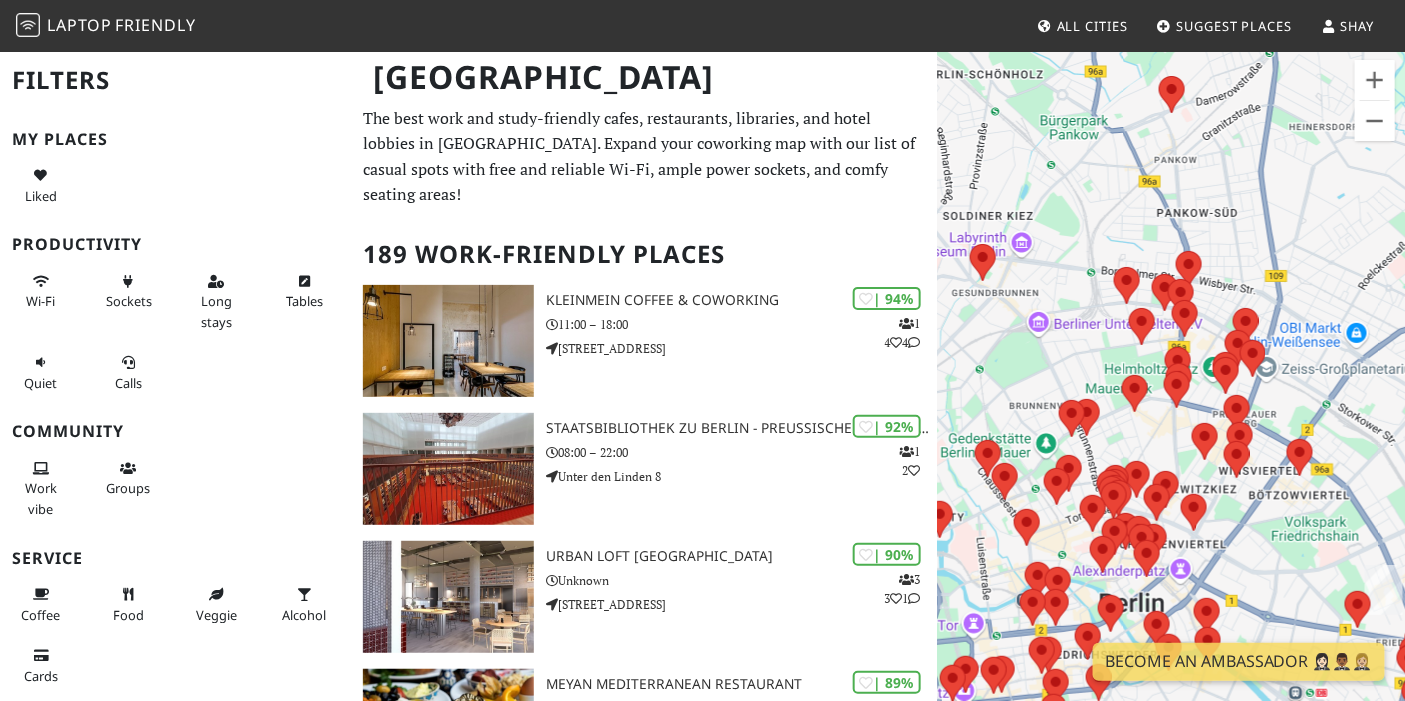 drag, startPoint x: 1110, startPoint y: 339, endPoint x: 1317, endPoint y: 306, distance: 209.61394 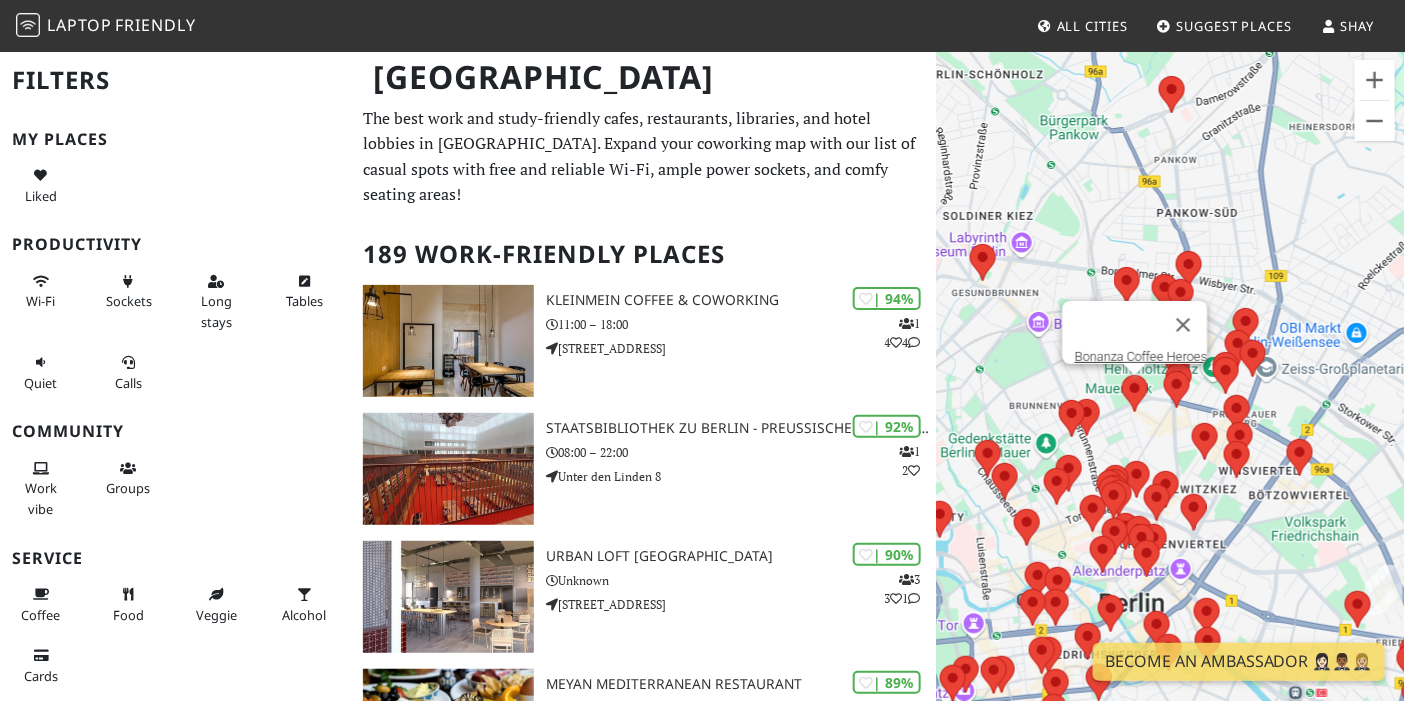 click at bounding box center (1135, 393) 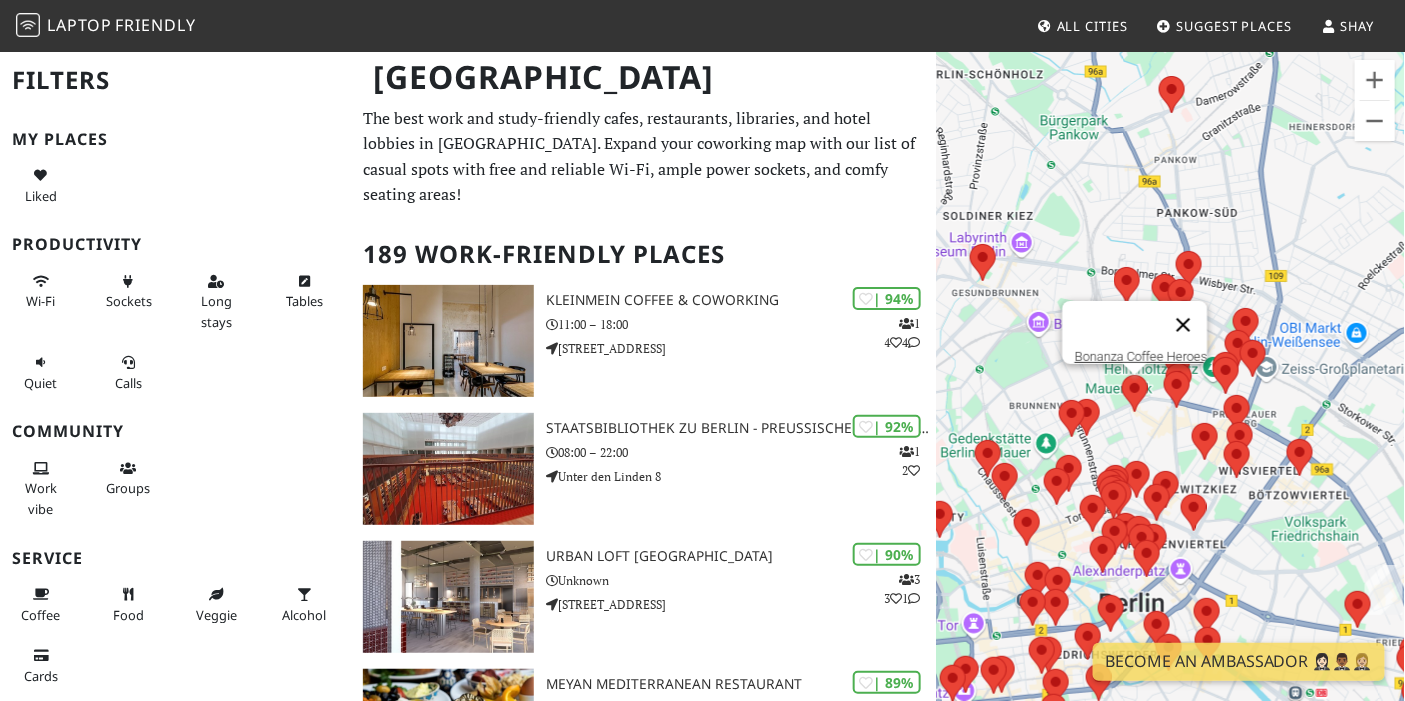 click at bounding box center [1183, 325] 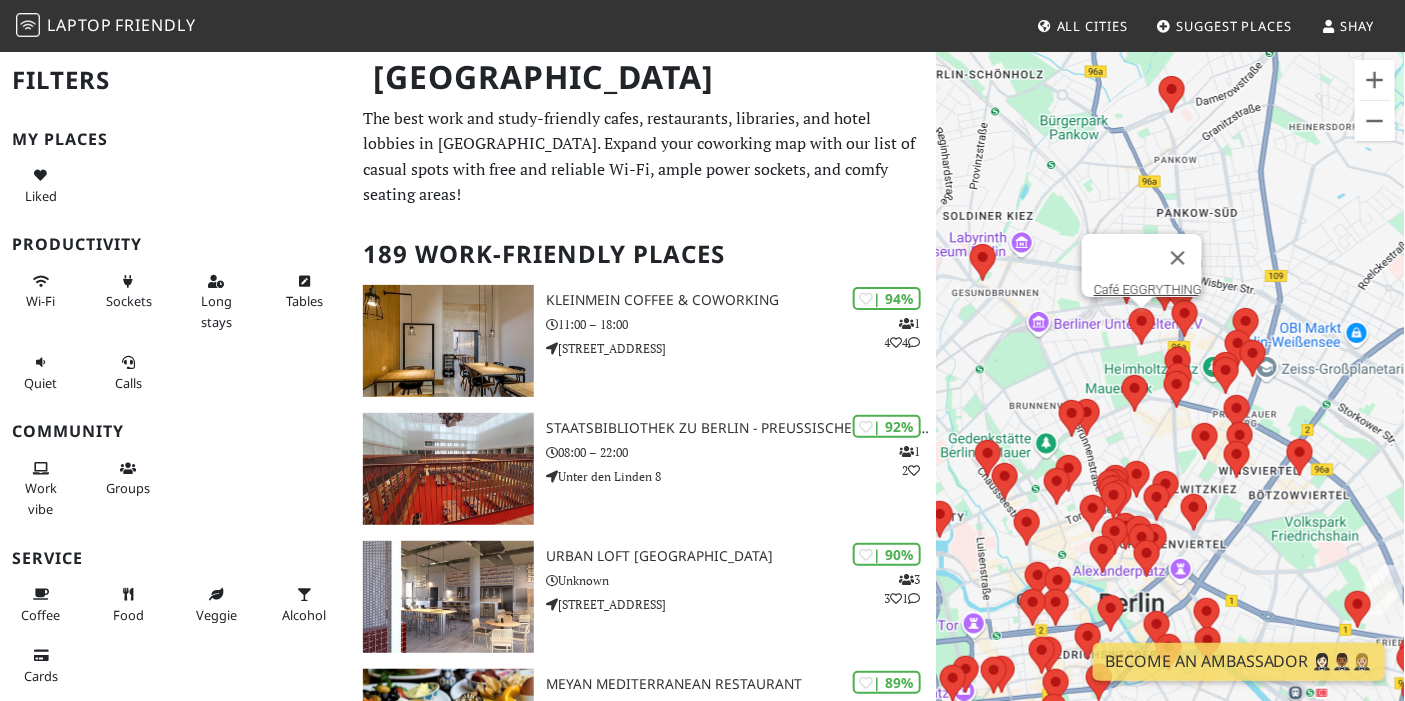 click at bounding box center [1142, 326] 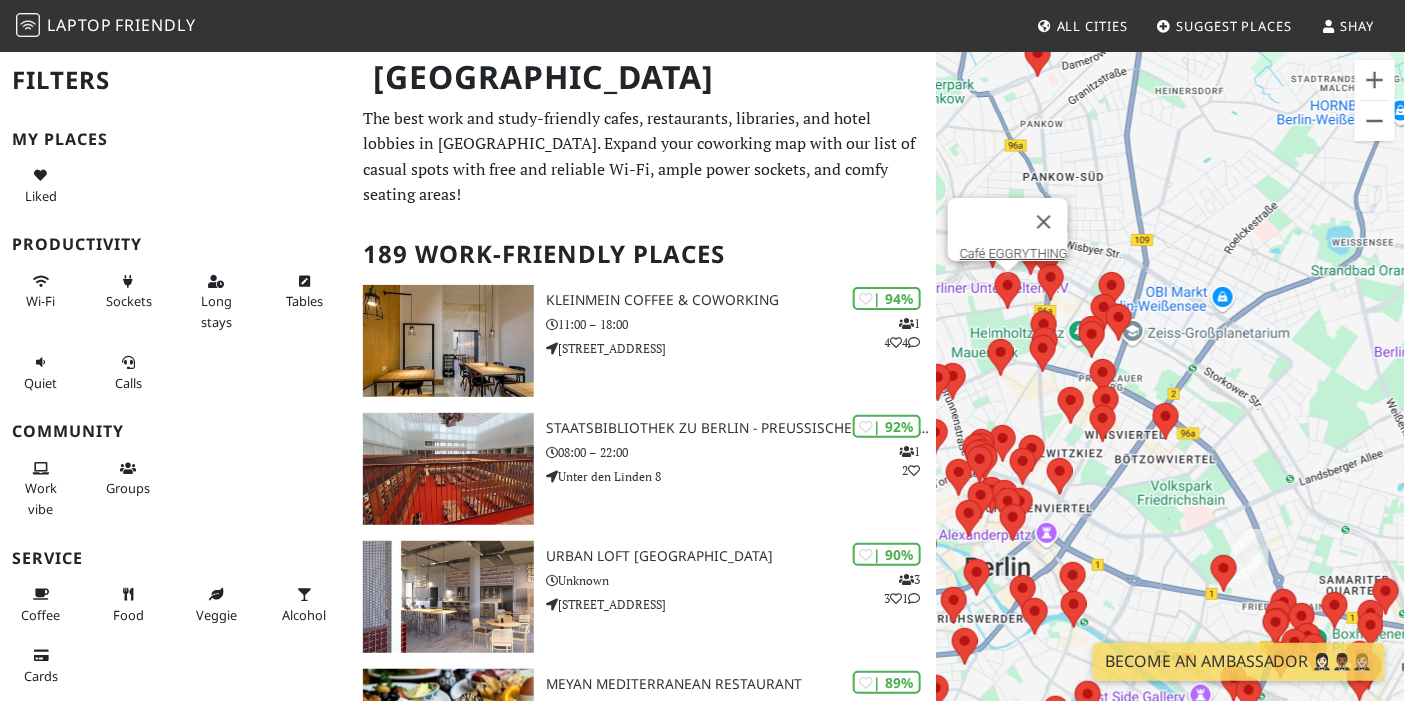 drag, startPoint x: 1345, startPoint y: 428, endPoint x: 1209, endPoint y: 396, distance: 139.71399 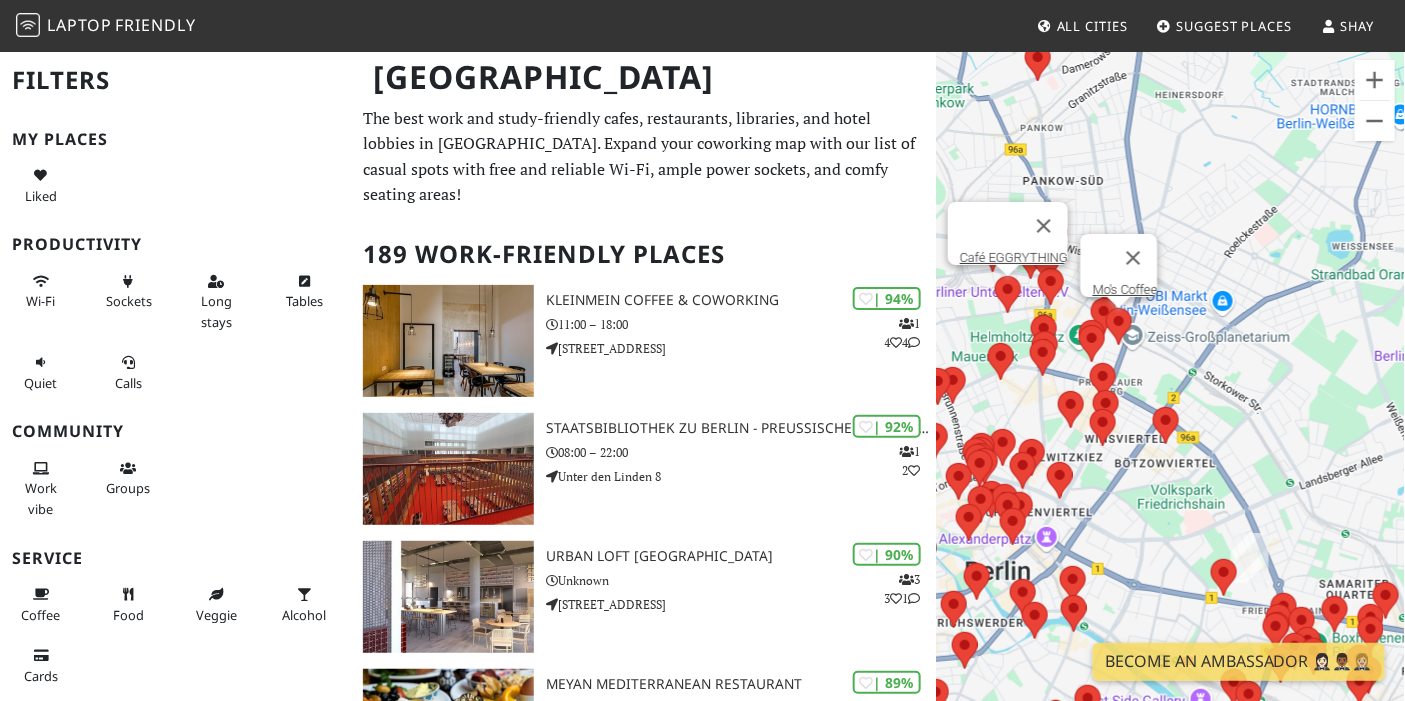 click at bounding box center (1119, 326) 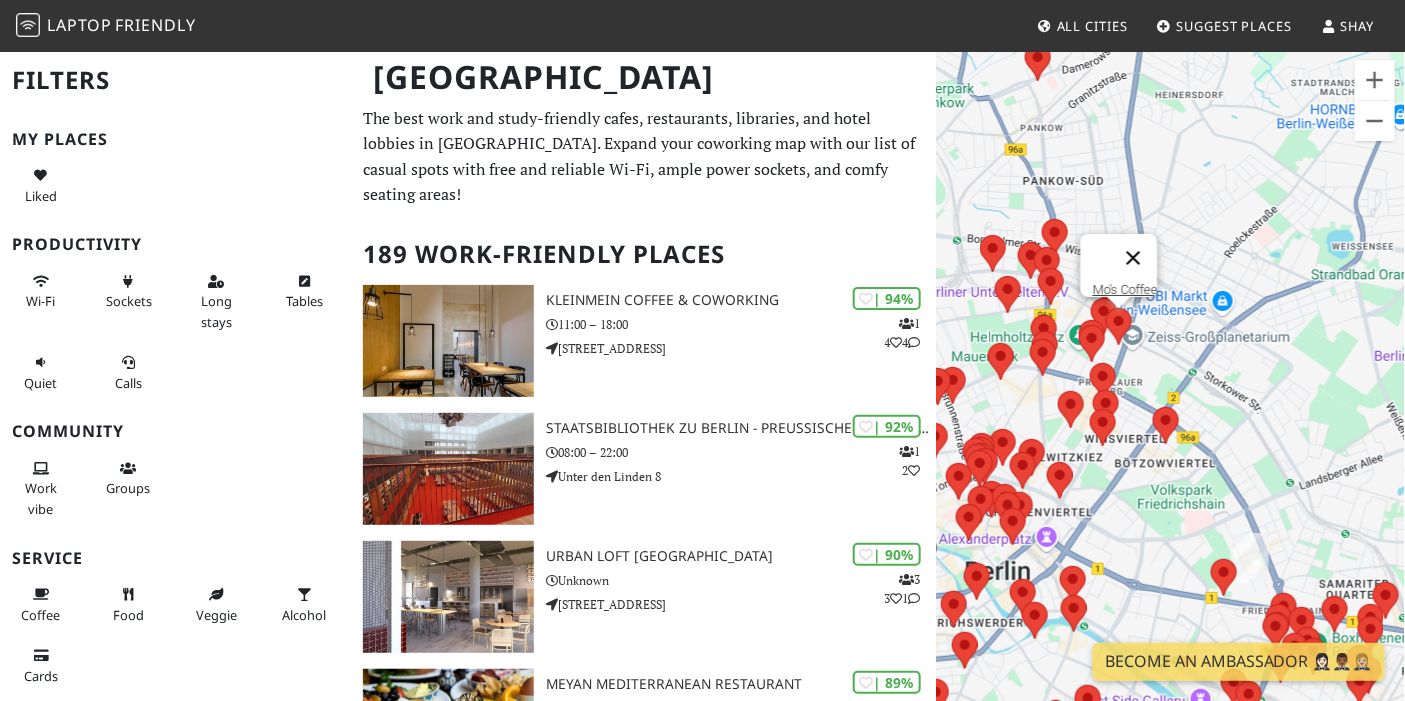 click at bounding box center (1133, 258) 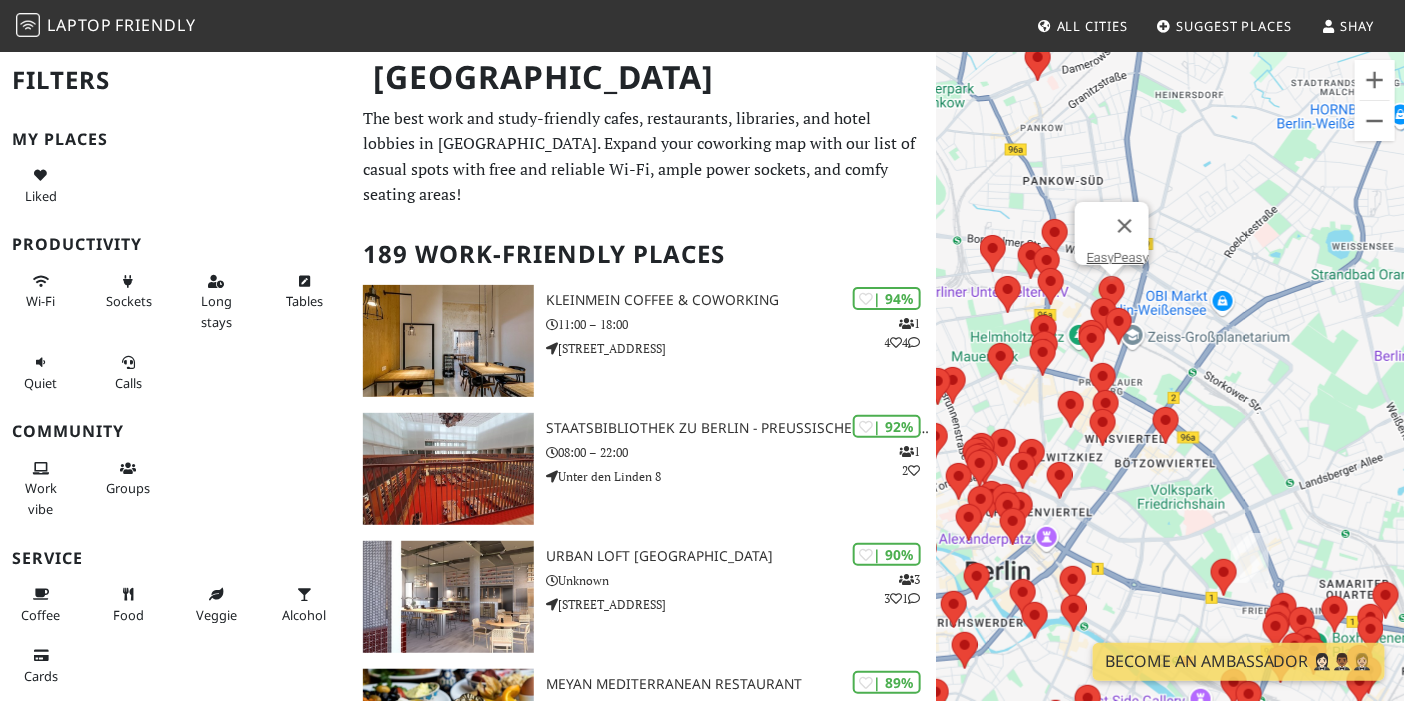 click at bounding box center [1112, 294] 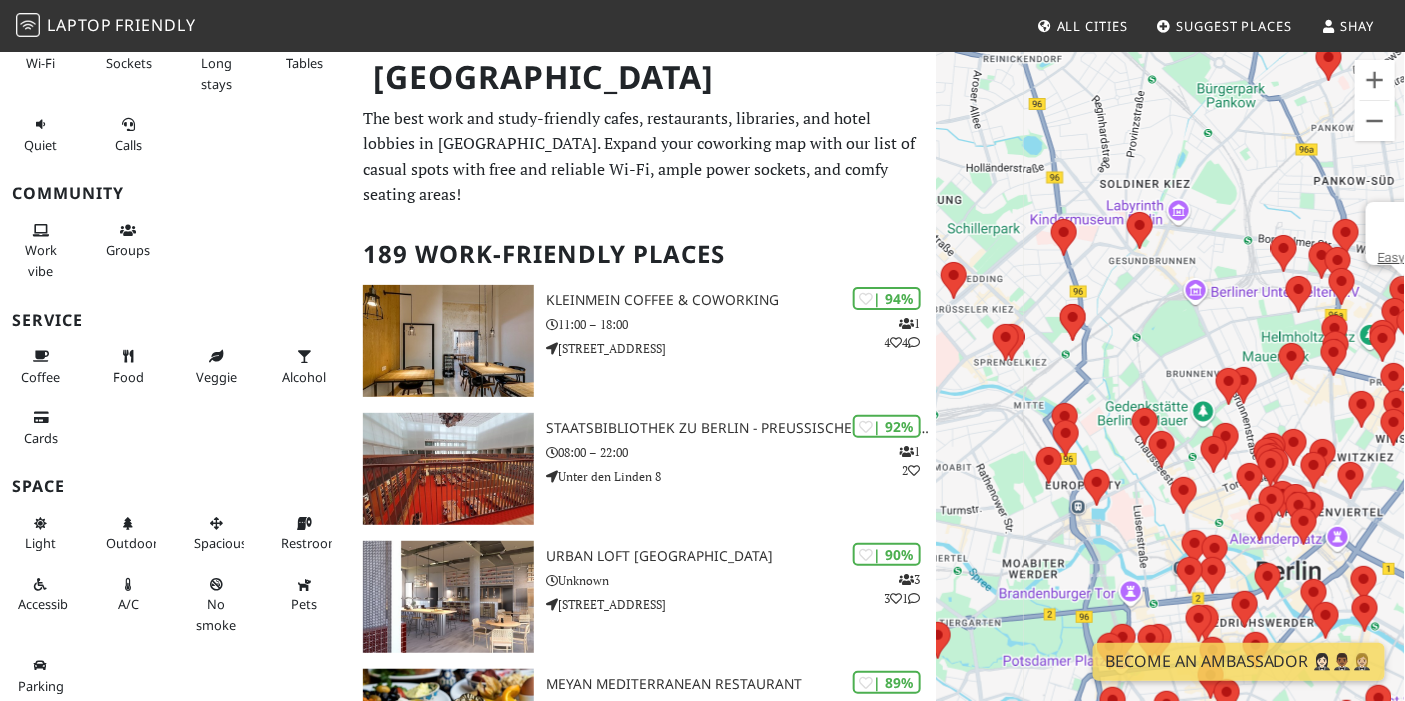 scroll, scrollTop: 0, scrollLeft: 0, axis: both 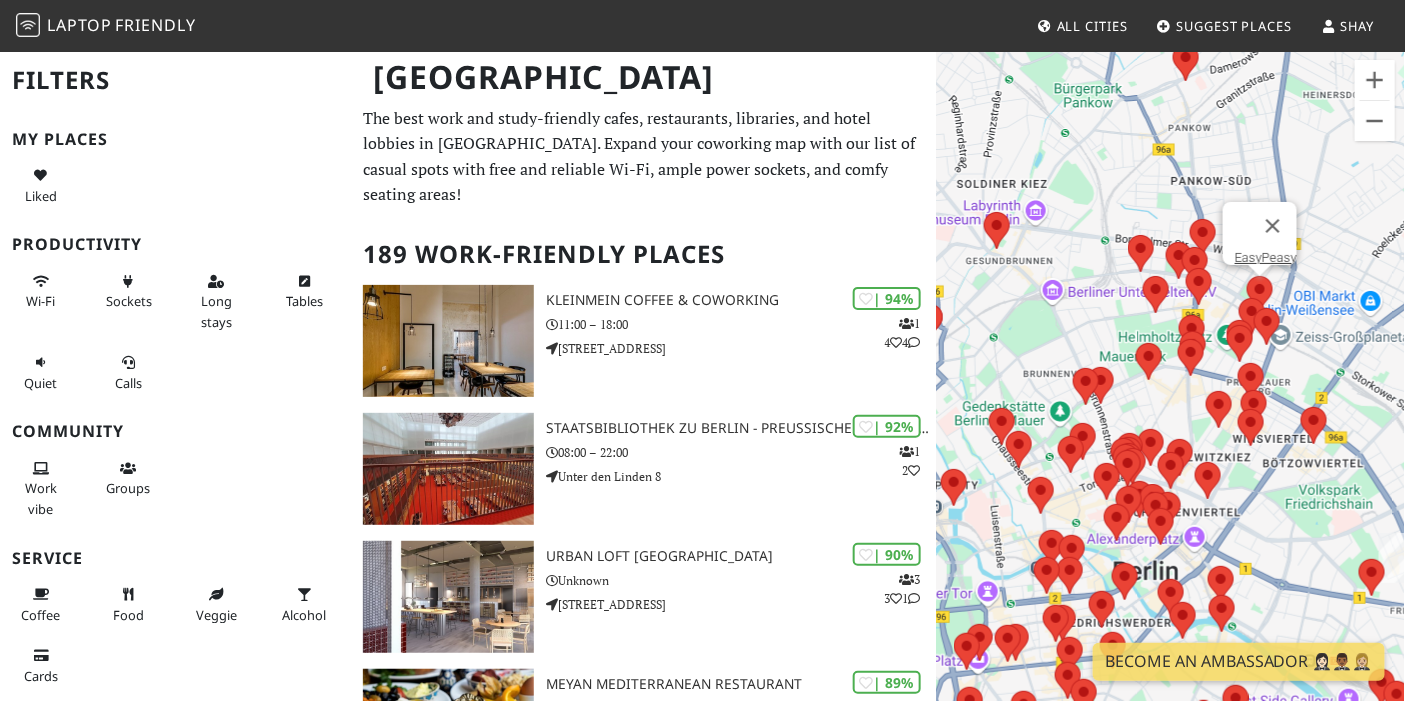 drag, startPoint x: 1294, startPoint y: 415, endPoint x: 1147, endPoint y: 415, distance: 147 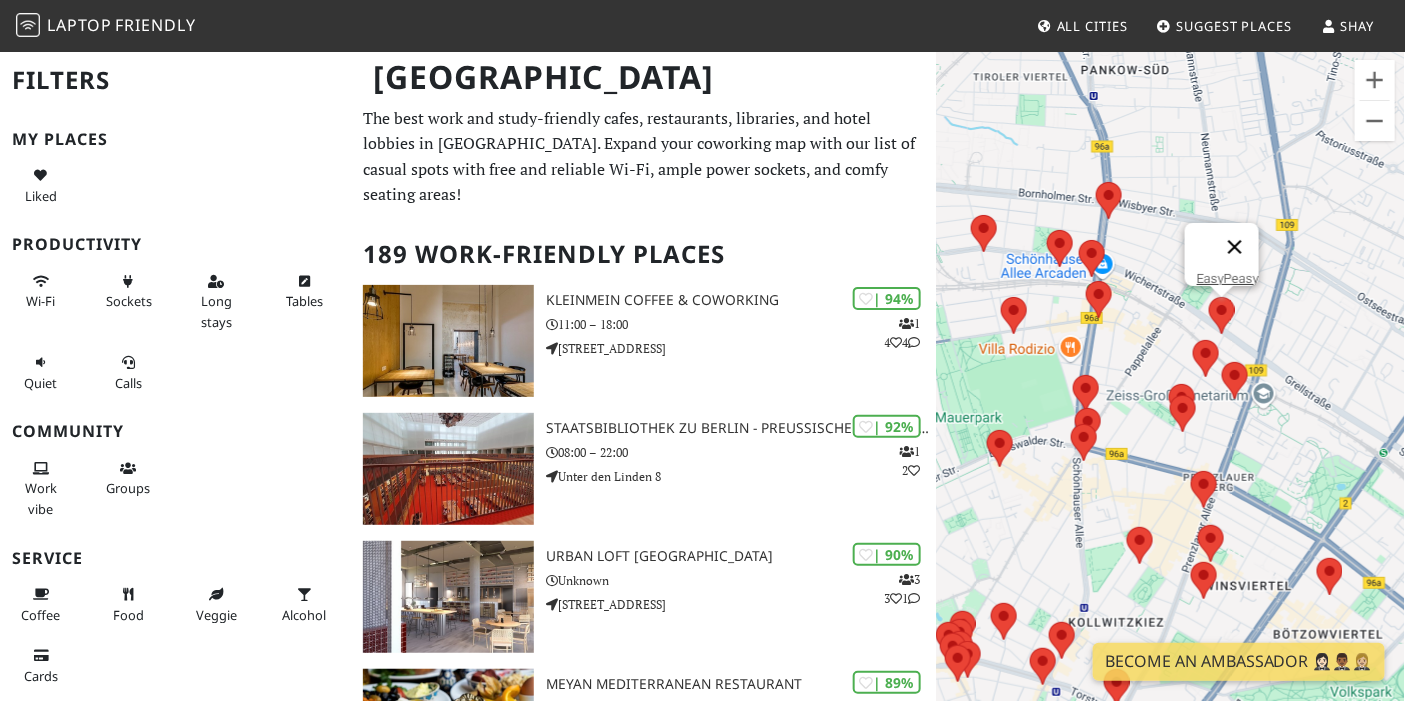 click at bounding box center (1235, 247) 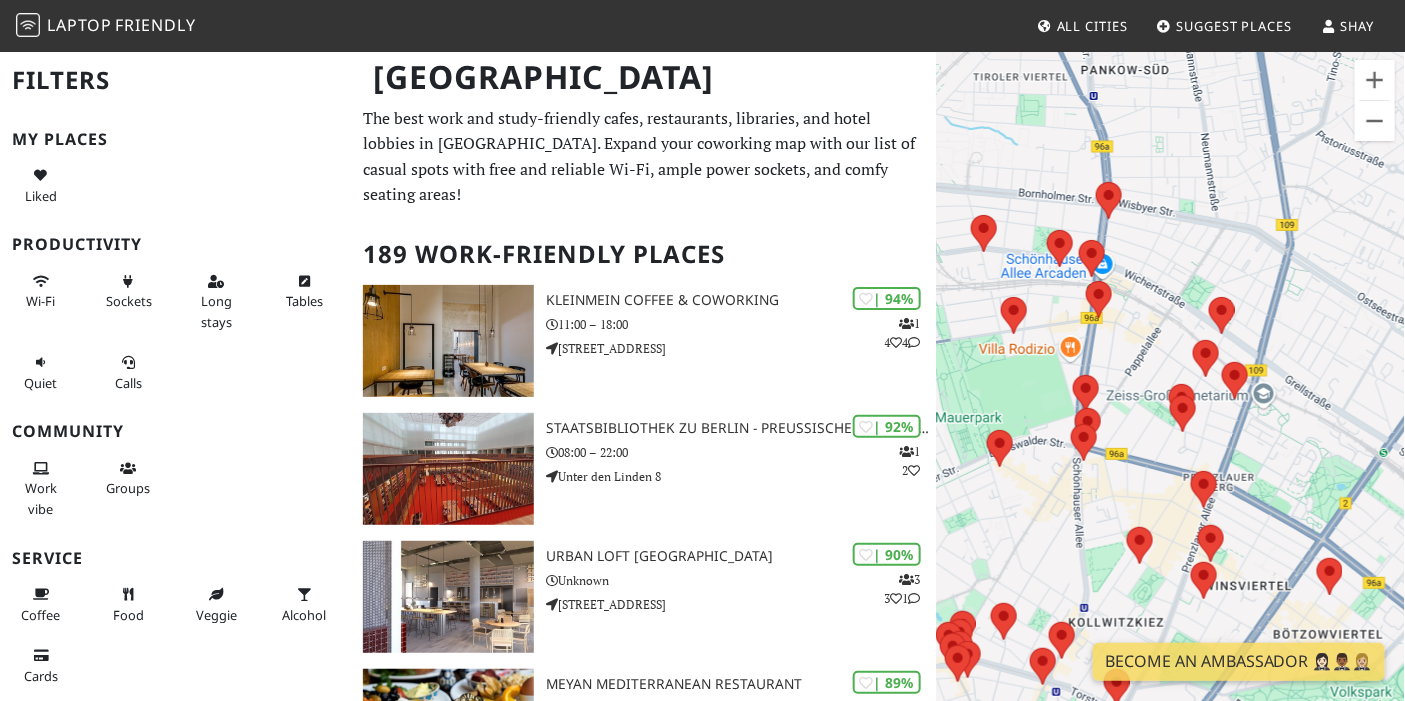 click on "To navigate, press the arrow keys." at bounding box center (1171, 400) 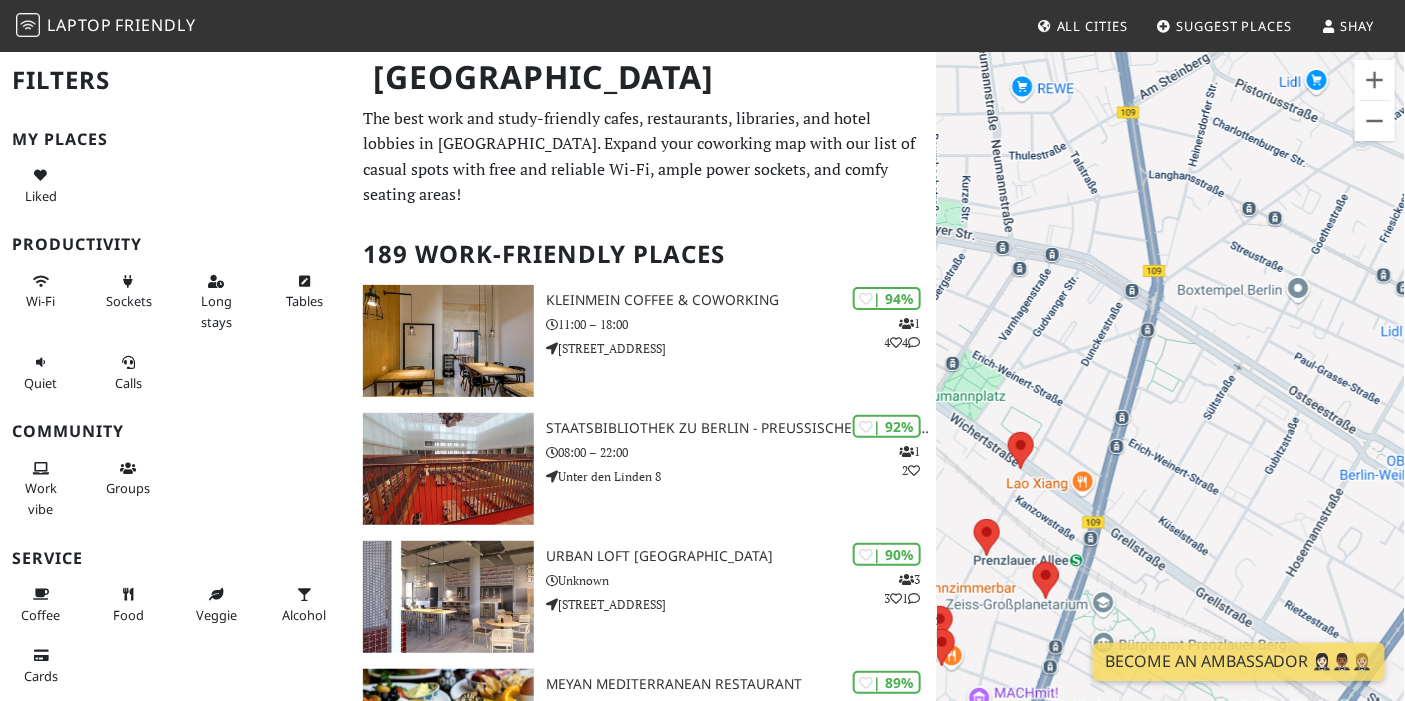 drag, startPoint x: 1325, startPoint y: 471, endPoint x: 1141, endPoint y: 556, distance: 202.68448 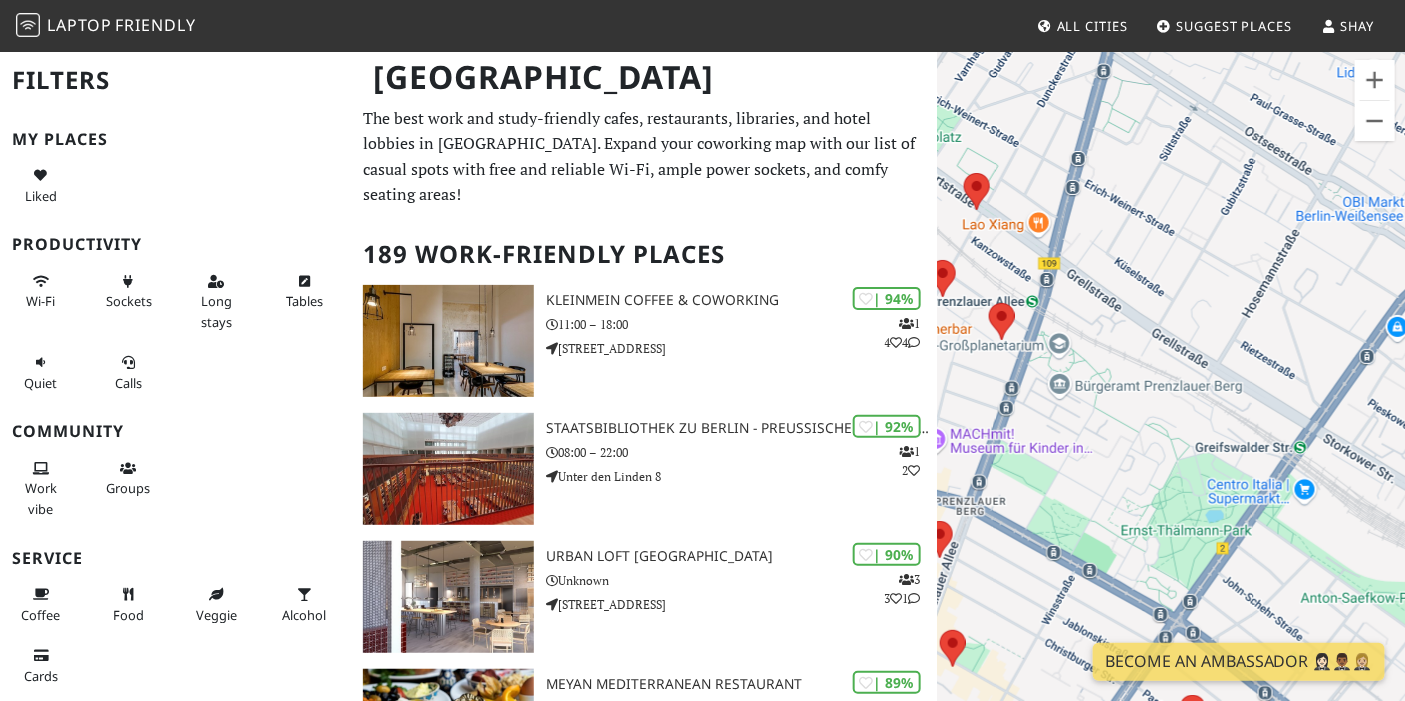 drag, startPoint x: 1315, startPoint y: 514, endPoint x: 1257, endPoint y: 235, distance: 284.9649 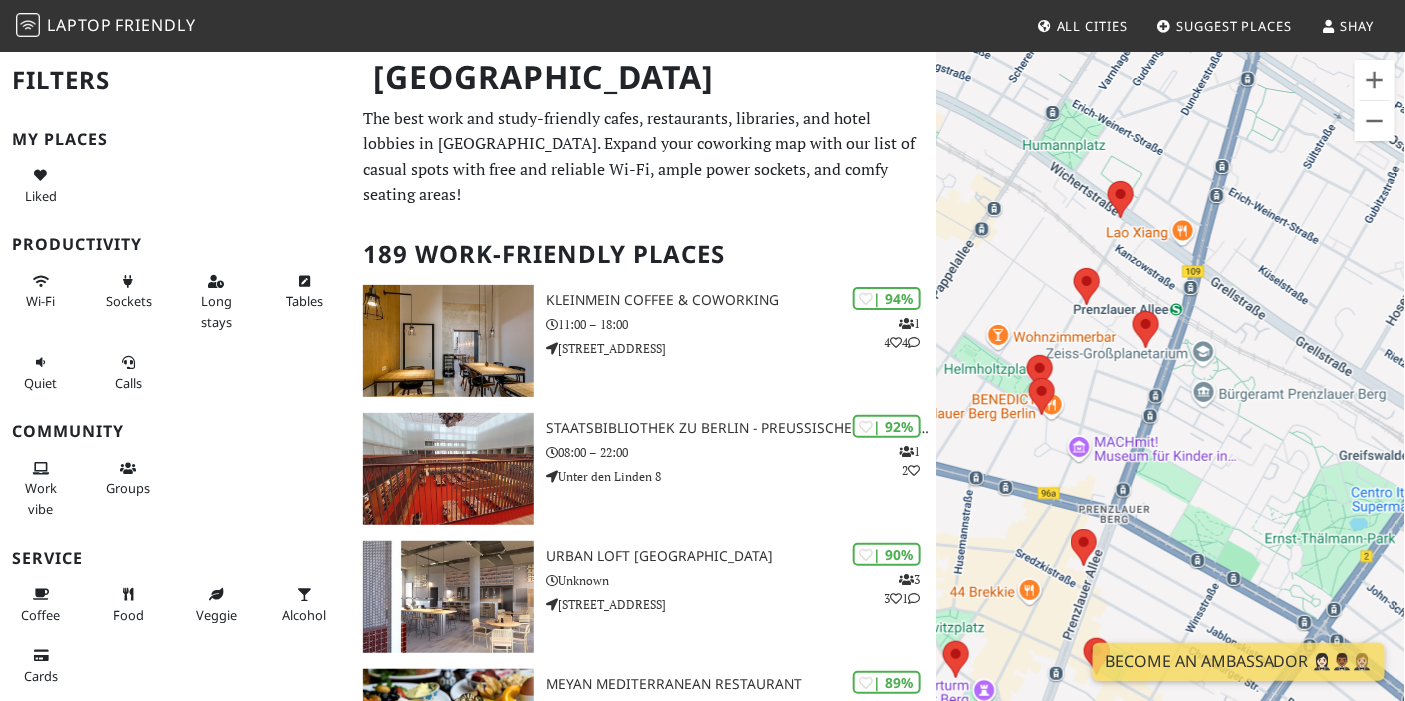 click on "To navigate, press the arrow keys." at bounding box center [1171, 400] 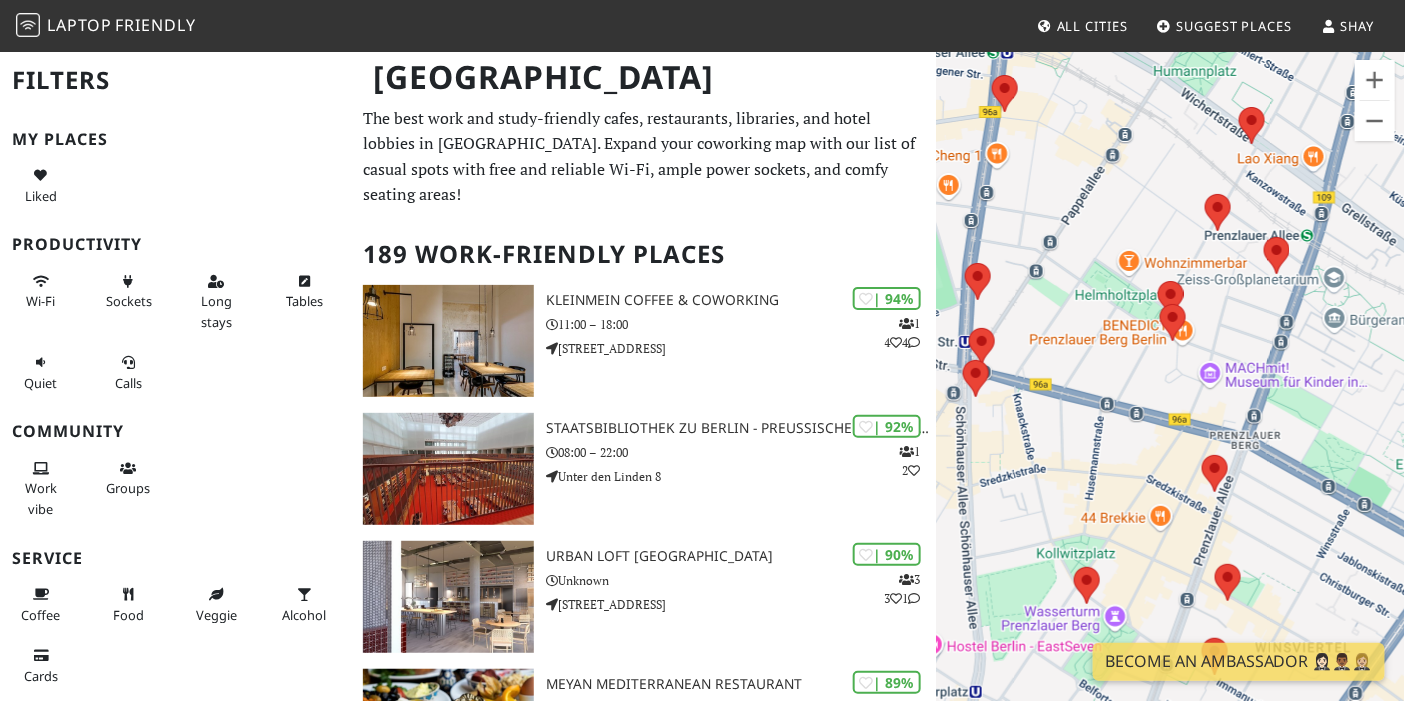 drag, startPoint x: 1021, startPoint y: 488, endPoint x: 1120, endPoint y: 408, distance: 127.28315 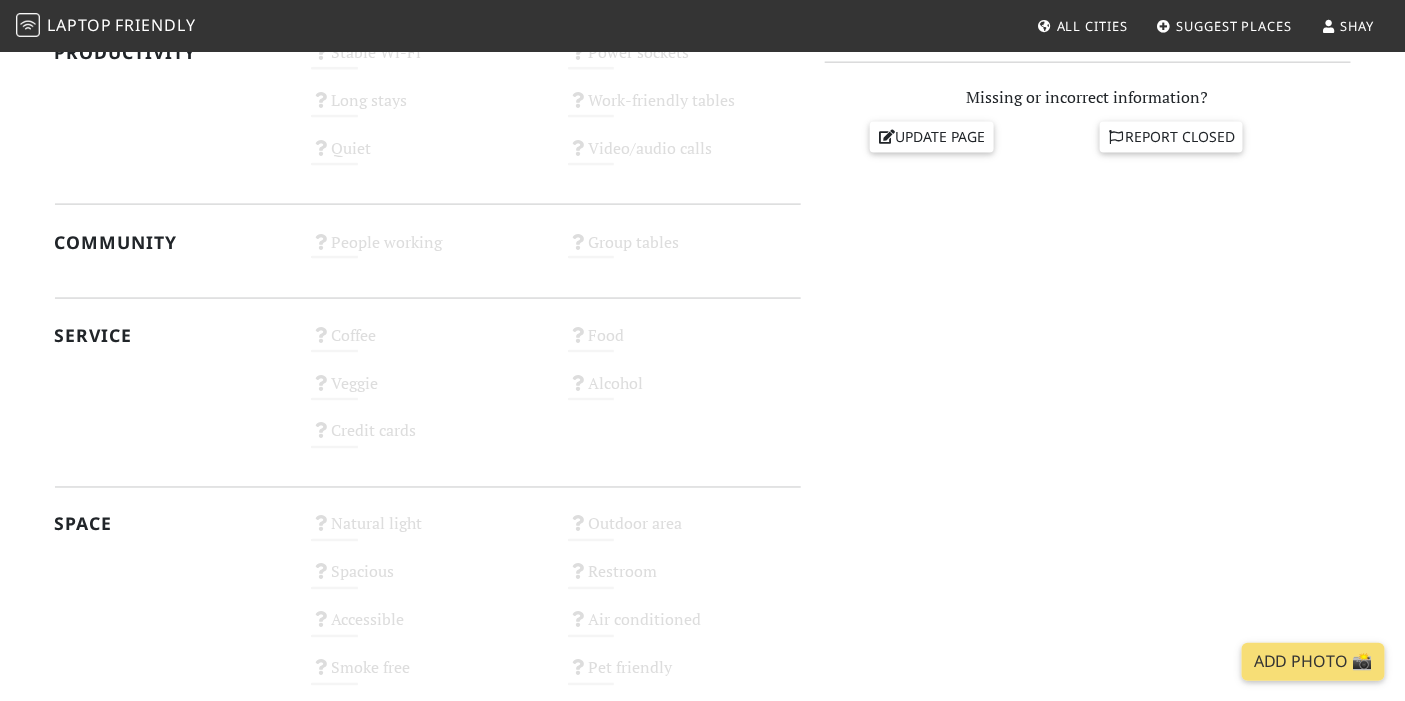 scroll, scrollTop: 828, scrollLeft: 0, axis: vertical 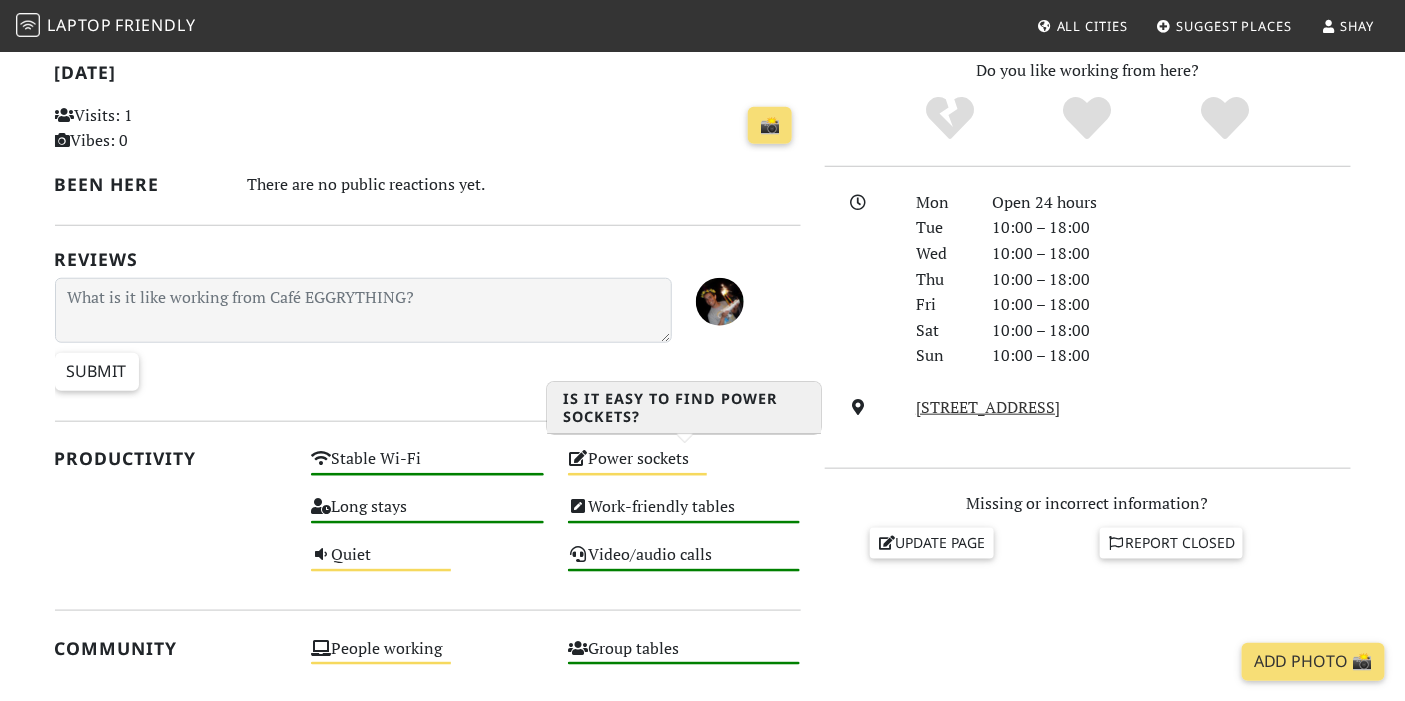 click on "Power sockets
Medium" at bounding box center [684, 468] 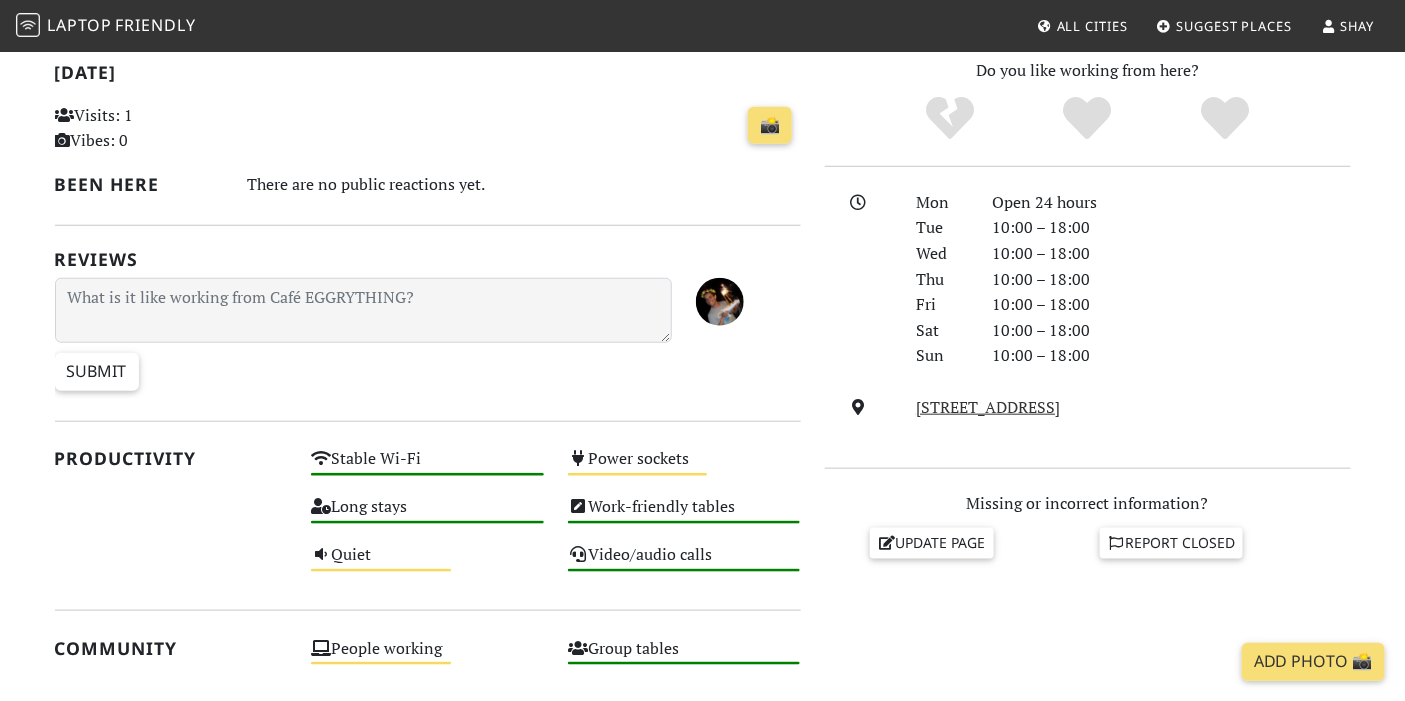 scroll, scrollTop: 0, scrollLeft: 0, axis: both 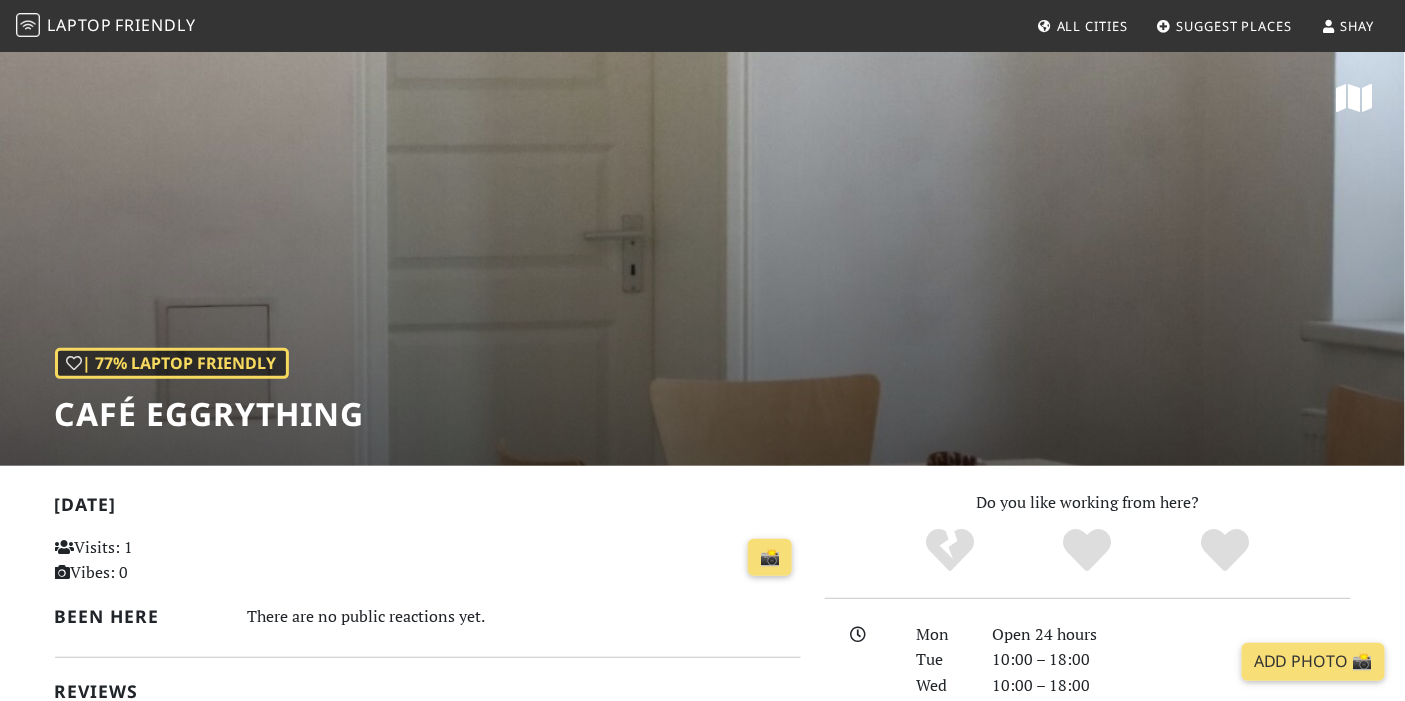 click on "| 77% Laptop Friendly
Café EGGRYTHING" at bounding box center (702, 258) 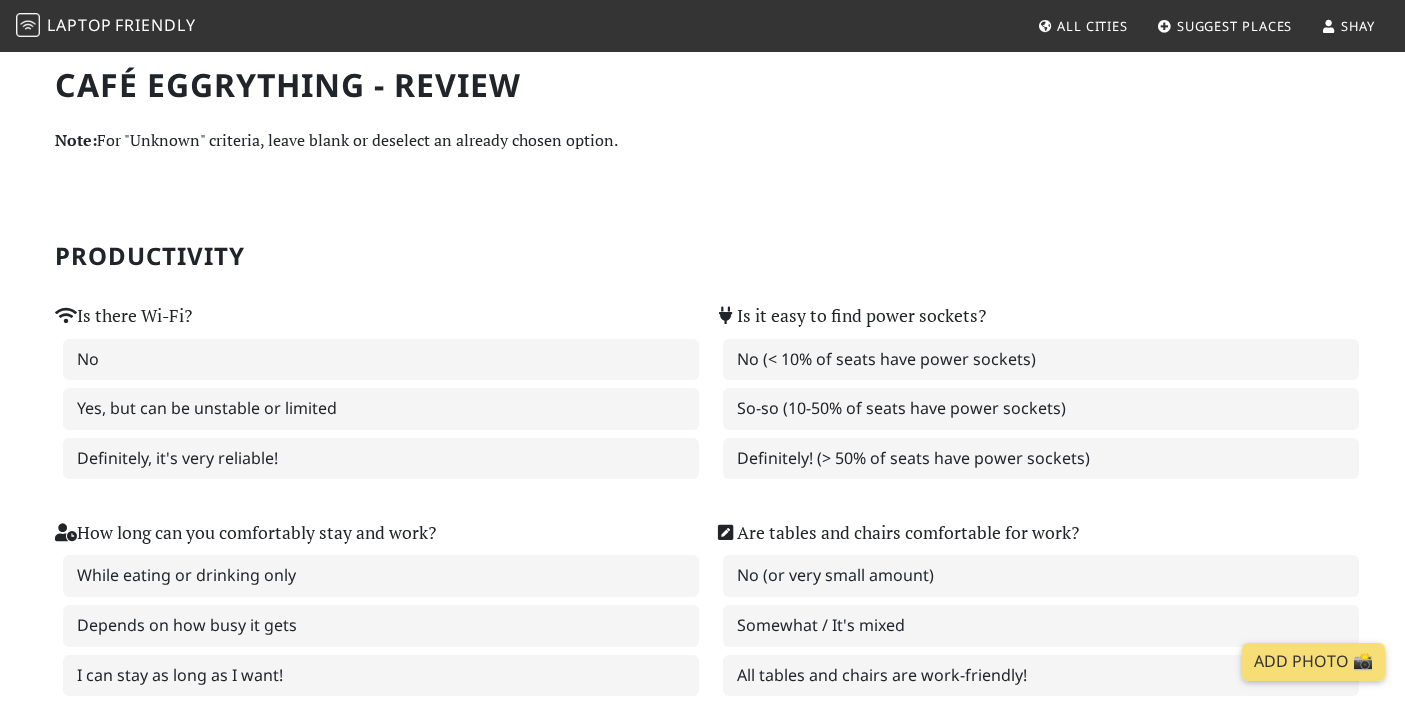 scroll, scrollTop: 0, scrollLeft: 0, axis: both 